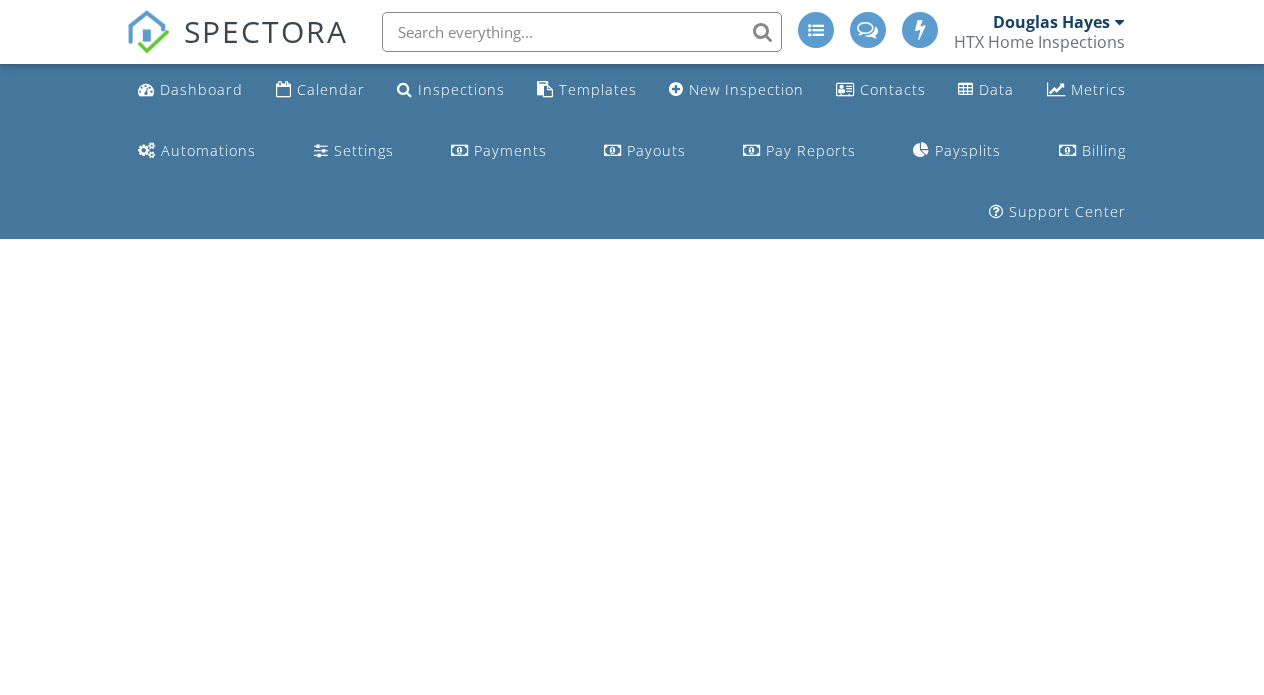 scroll, scrollTop: 0, scrollLeft: 0, axis: both 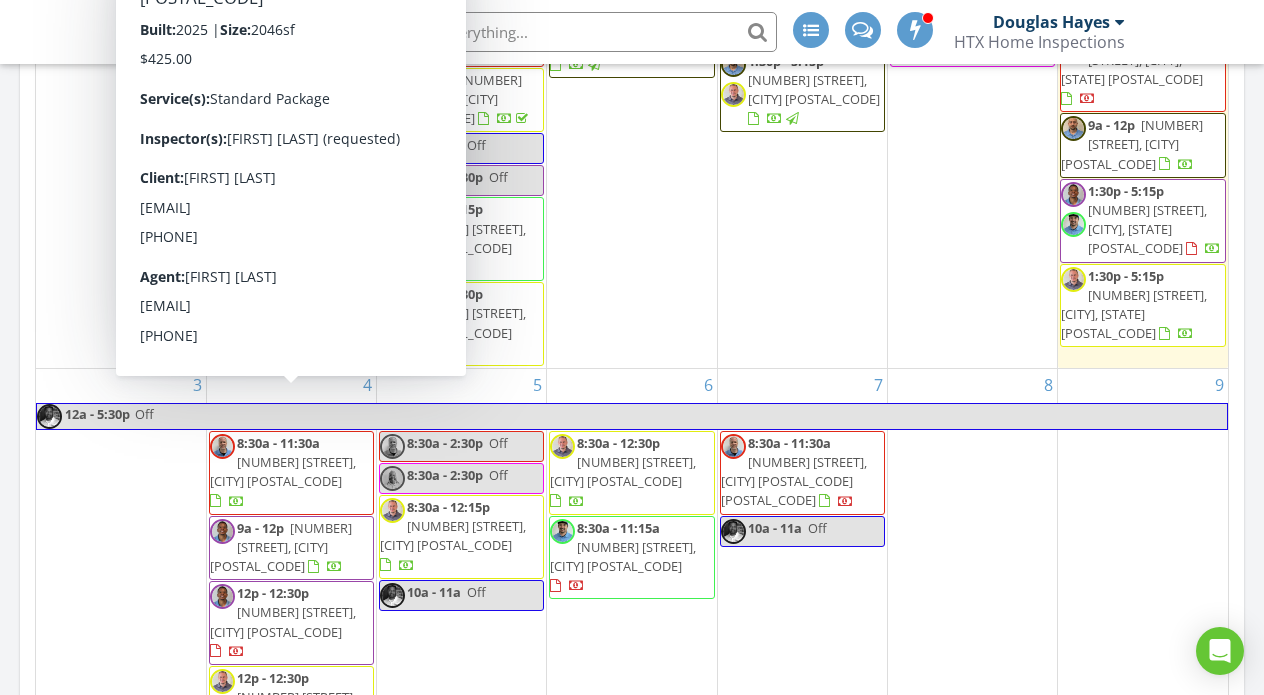 click on "[NUMBER] [STREET], [CITY] [POSTAL_CODE]" at bounding box center (281, 547) 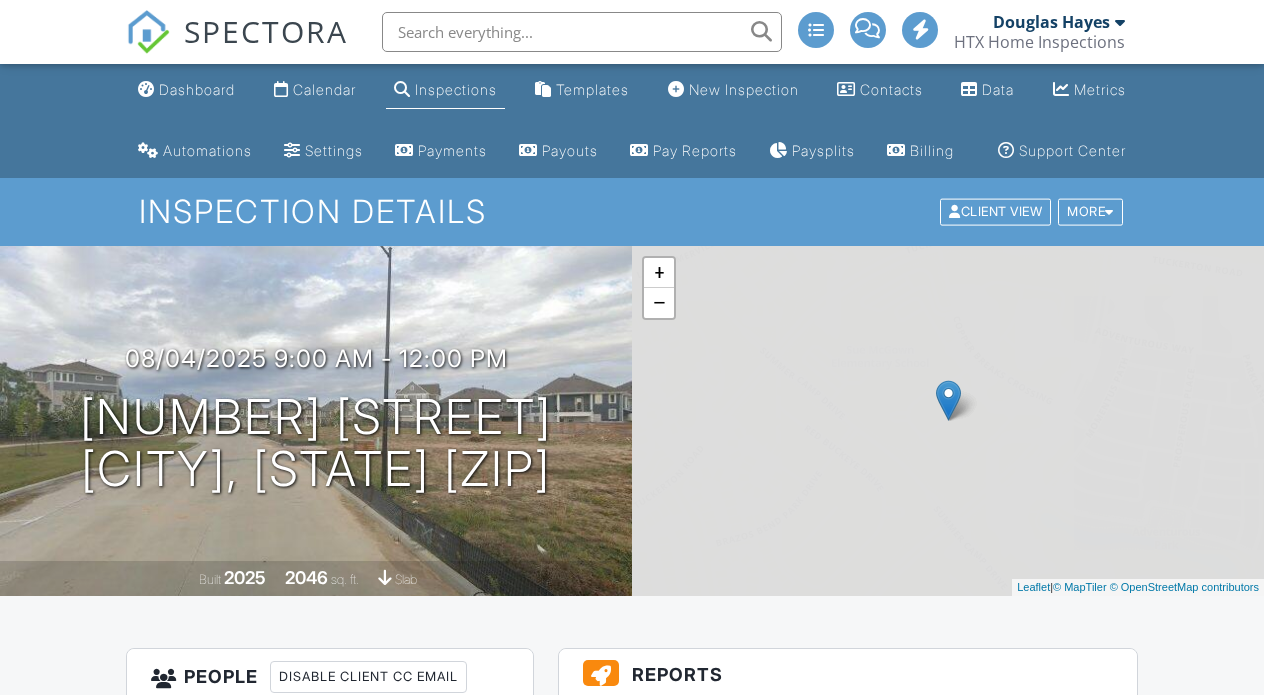 scroll, scrollTop: 0, scrollLeft: 0, axis: both 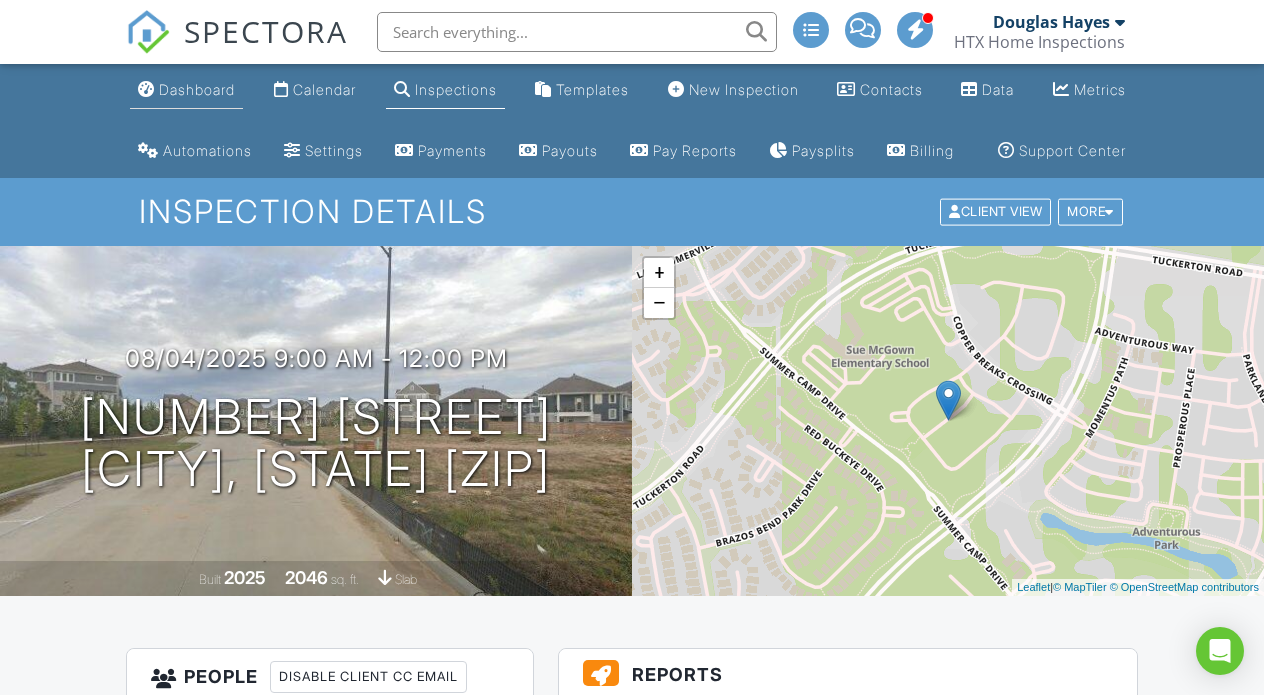 click on "Dashboard" at bounding box center [197, 89] 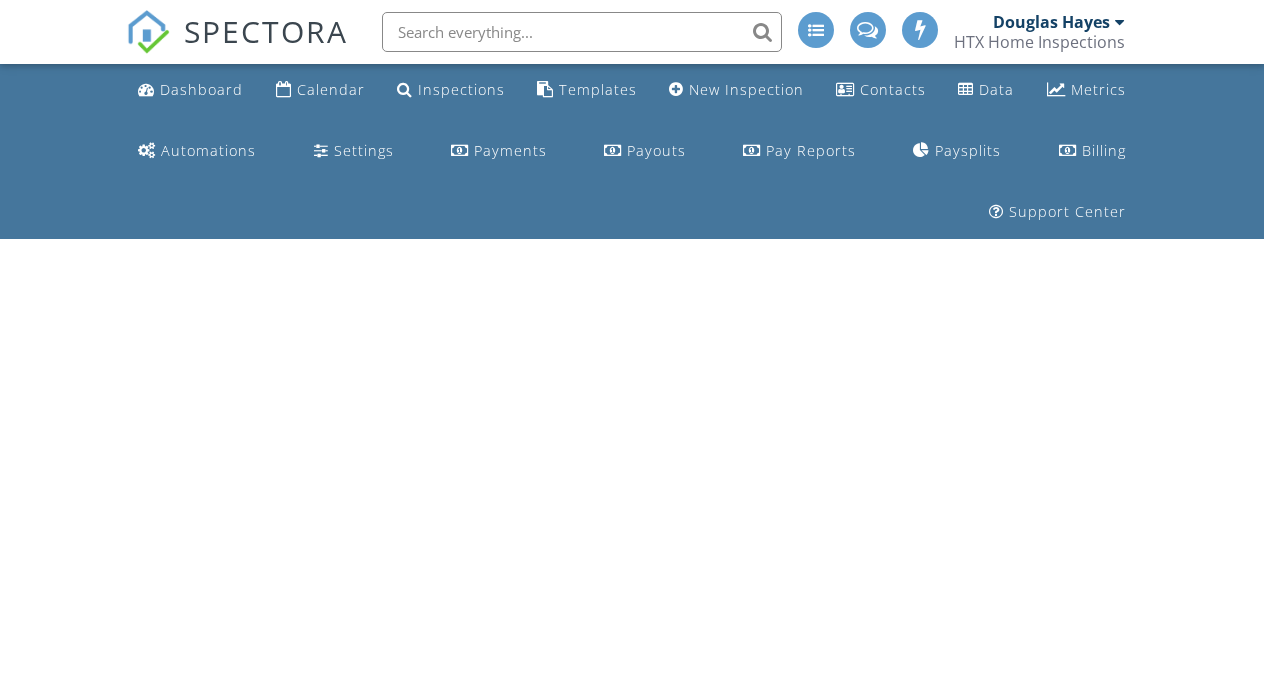scroll, scrollTop: 0, scrollLeft: 0, axis: both 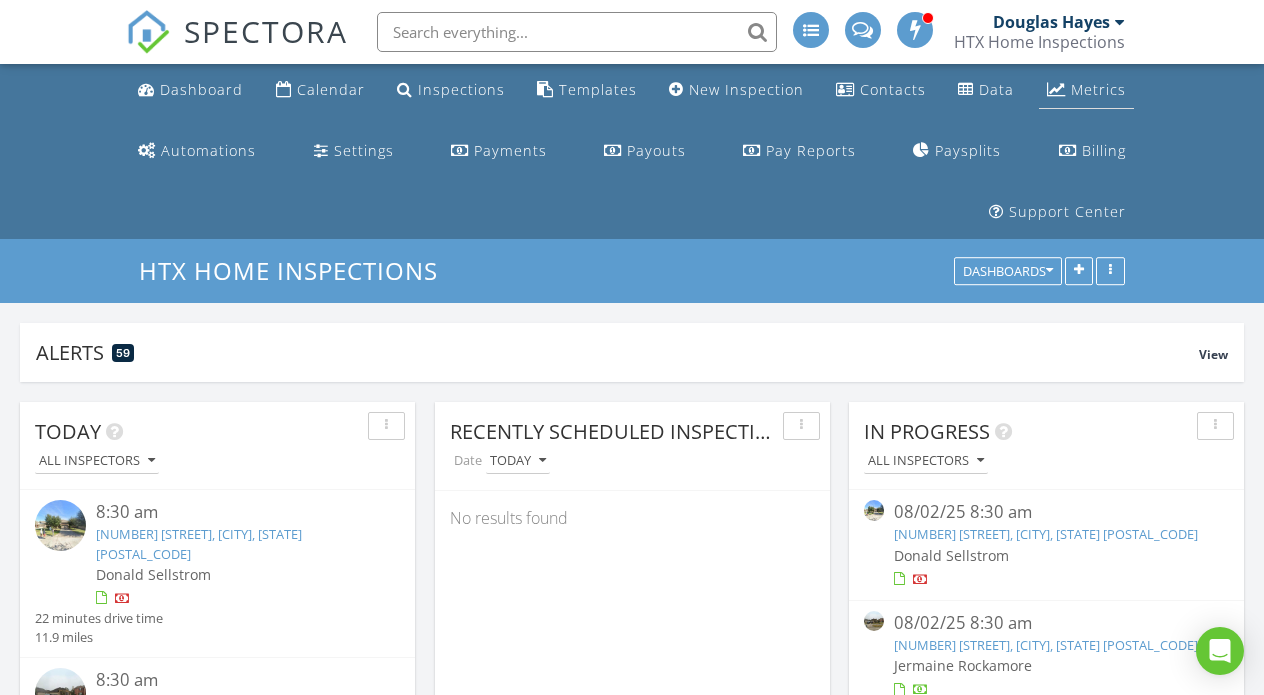 click at bounding box center [1056, 89] 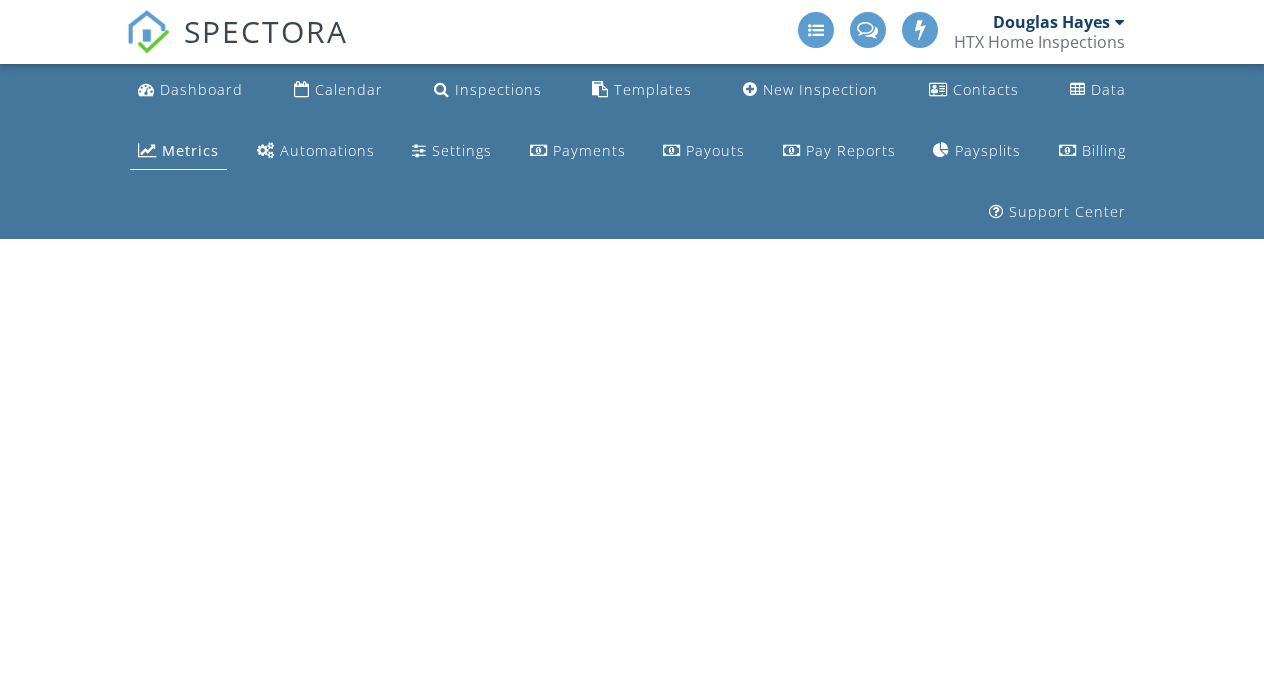 scroll, scrollTop: 0, scrollLeft: 0, axis: both 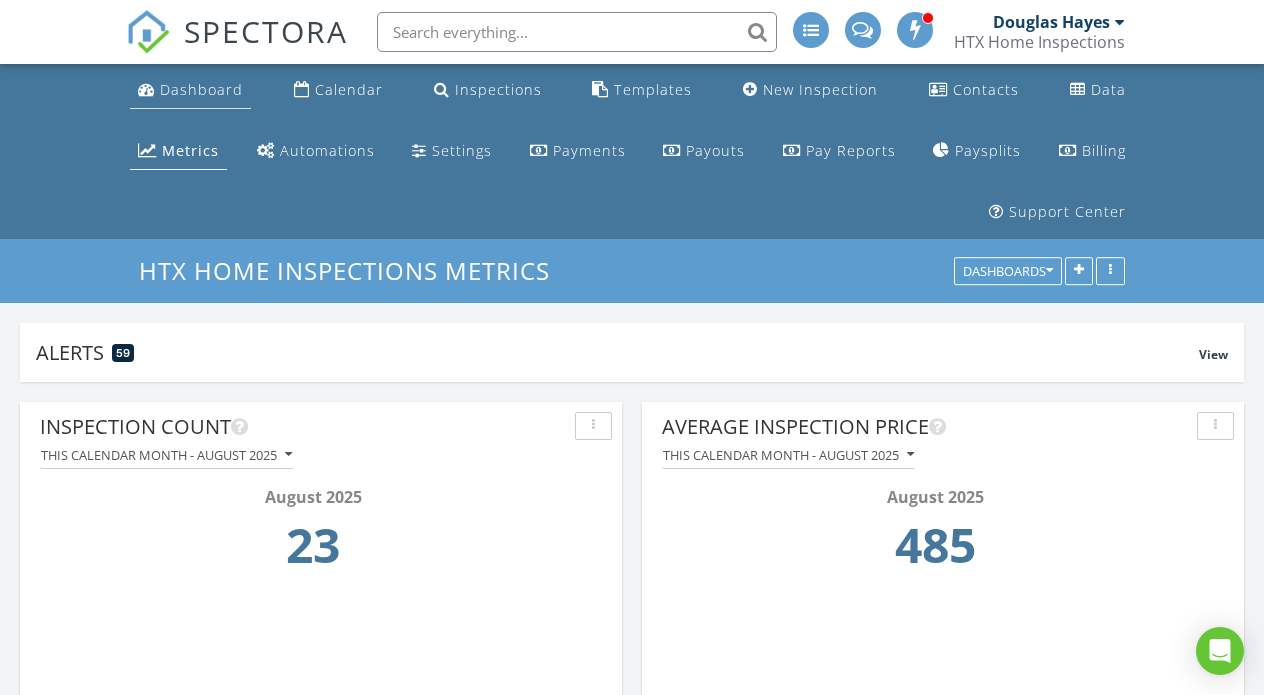 click on "Dashboard" at bounding box center (201, 89) 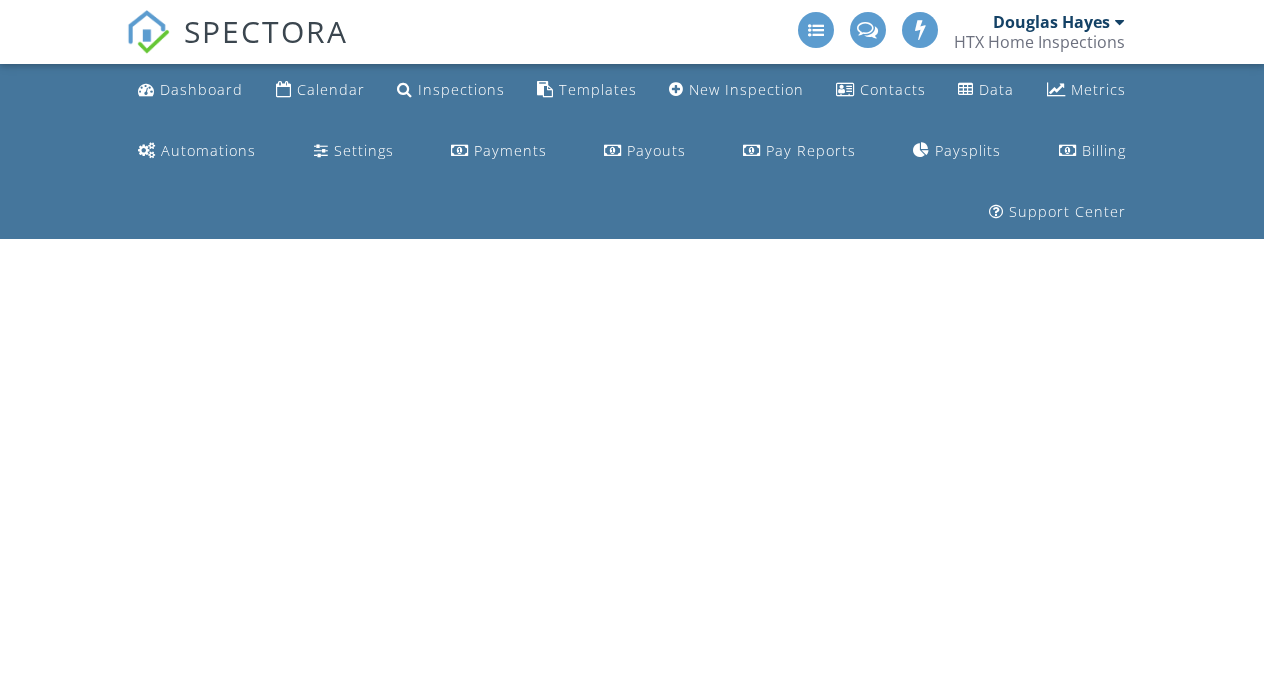scroll, scrollTop: 0, scrollLeft: 0, axis: both 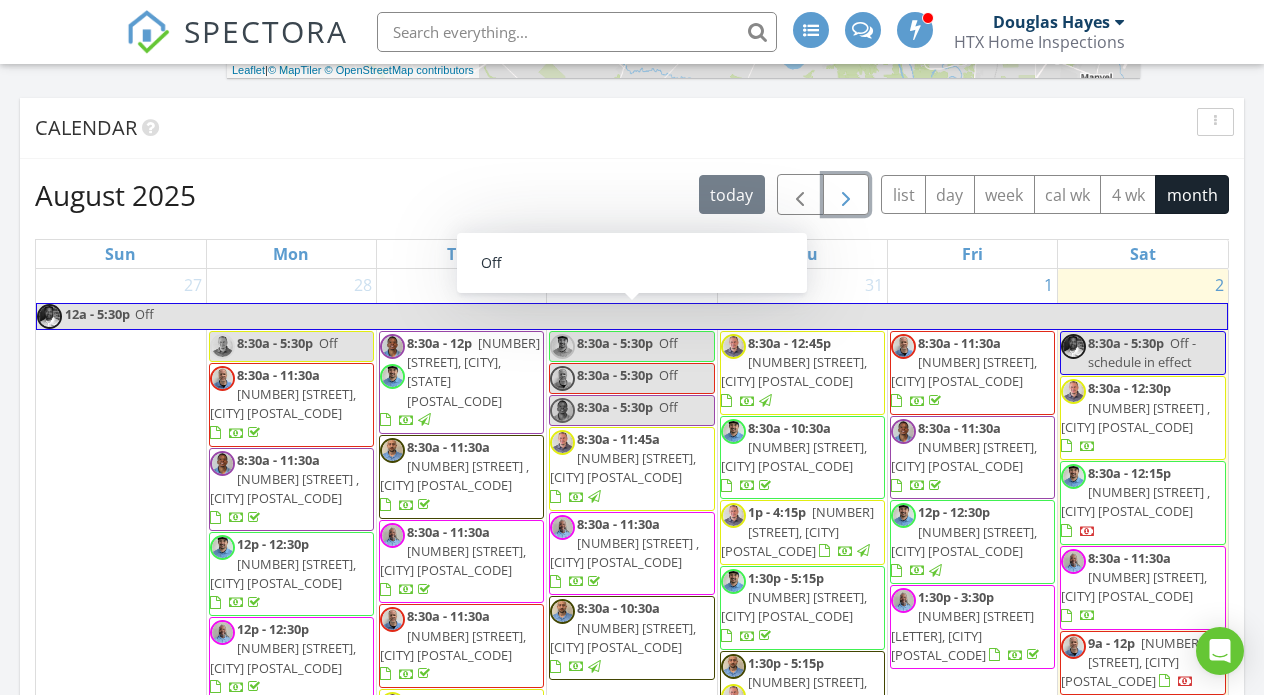 click at bounding box center (846, 196) 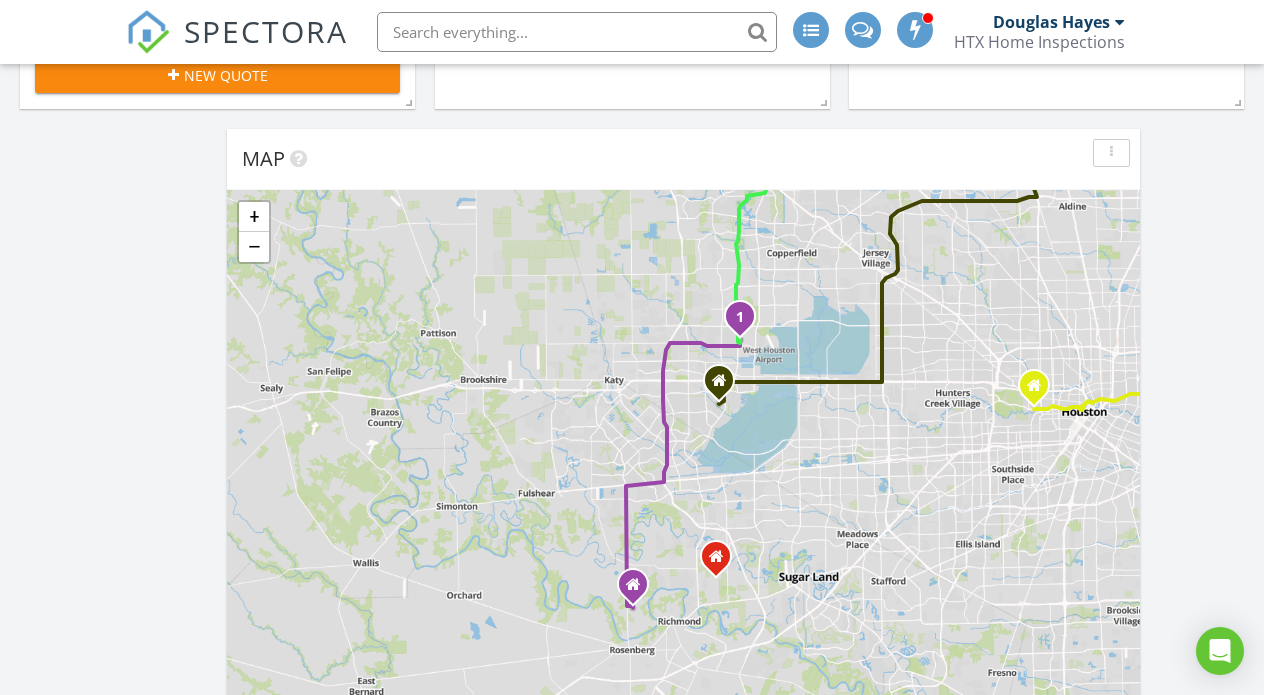 scroll, scrollTop: 881, scrollLeft: 0, axis: vertical 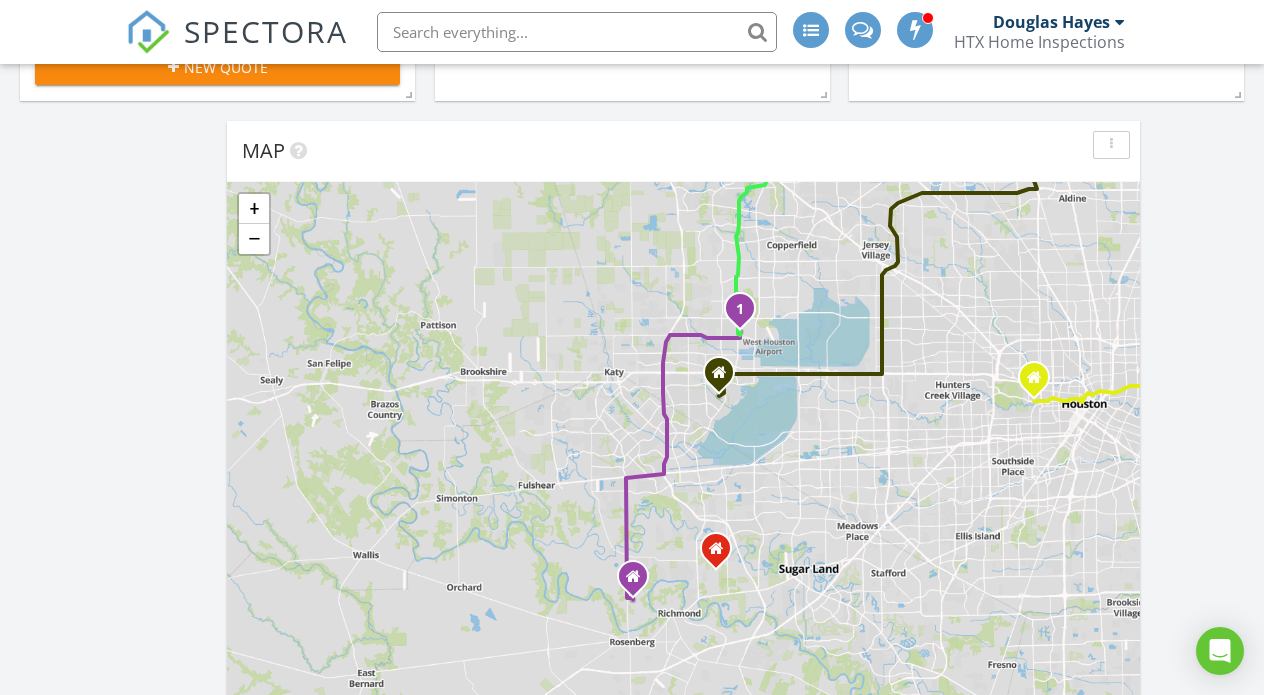 click on "+ −" at bounding box center (254, 224) 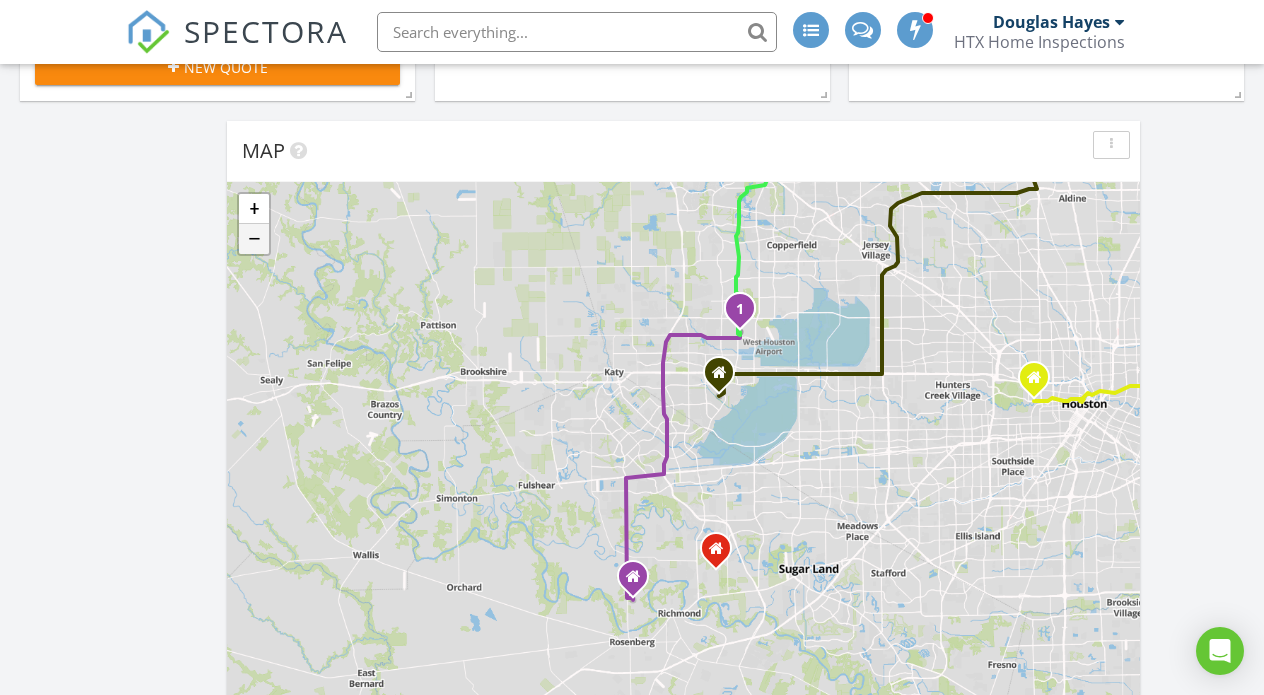 click on "−" at bounding box center (254, 239) 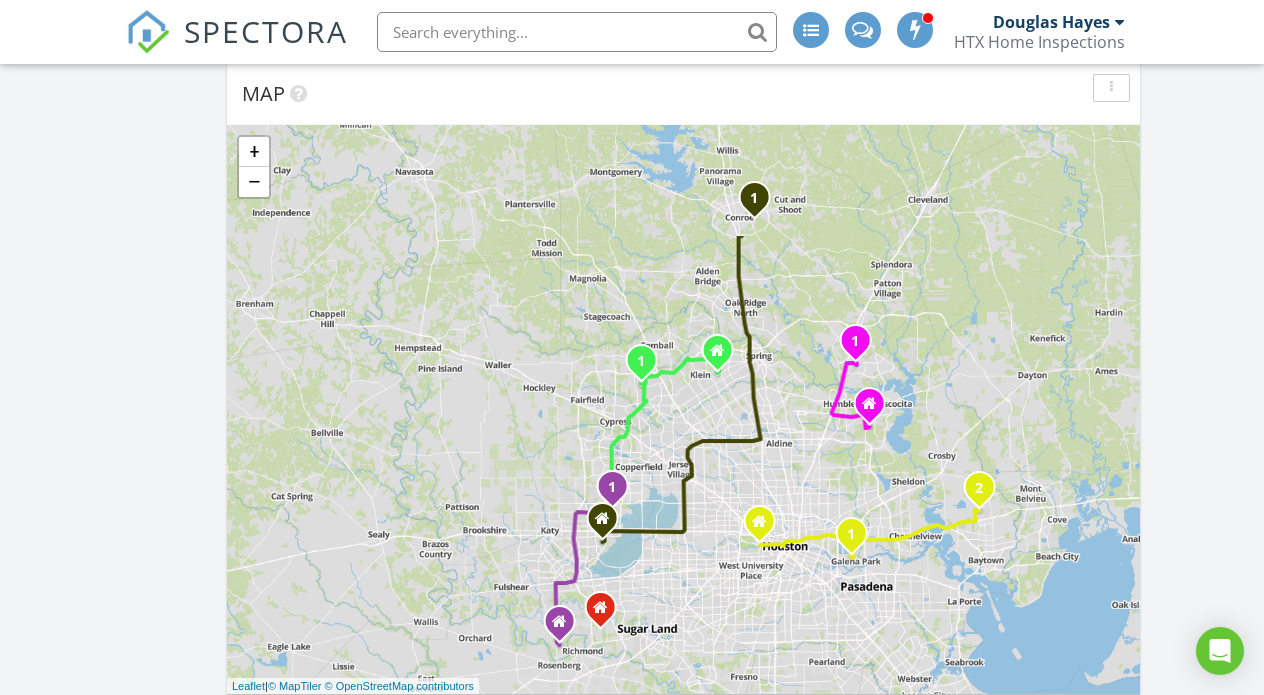 drag, startPoint x: 533, startPoint y: 346, endPoint x: 431, endPoint y: 520, distance: 201.69284 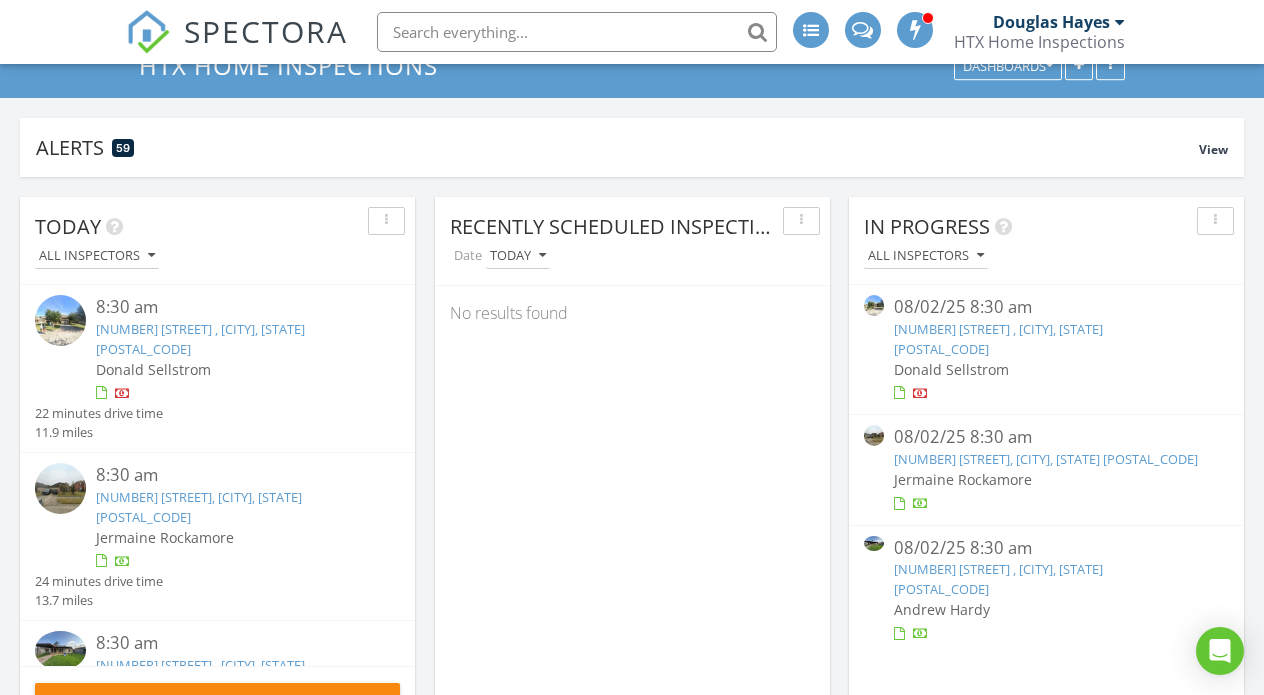 scroll, scrollTop: 0, scrollLeft: 0, axis: both 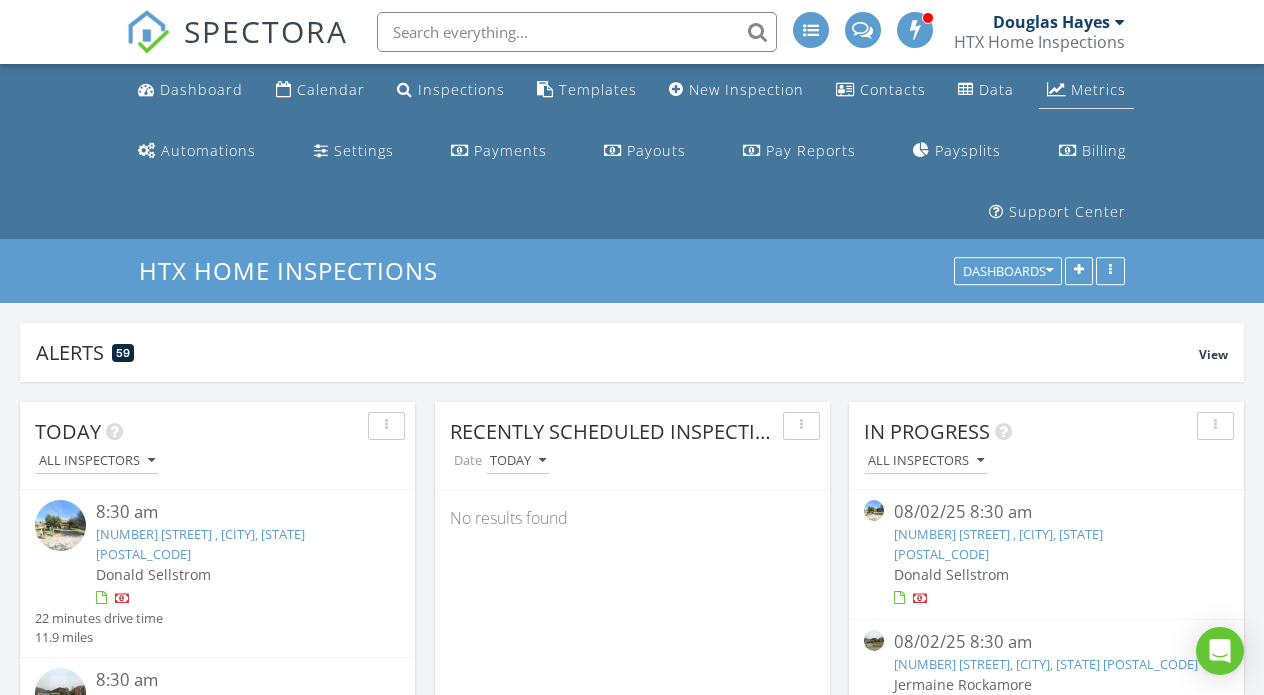 click at bounding box center (1056, 89) 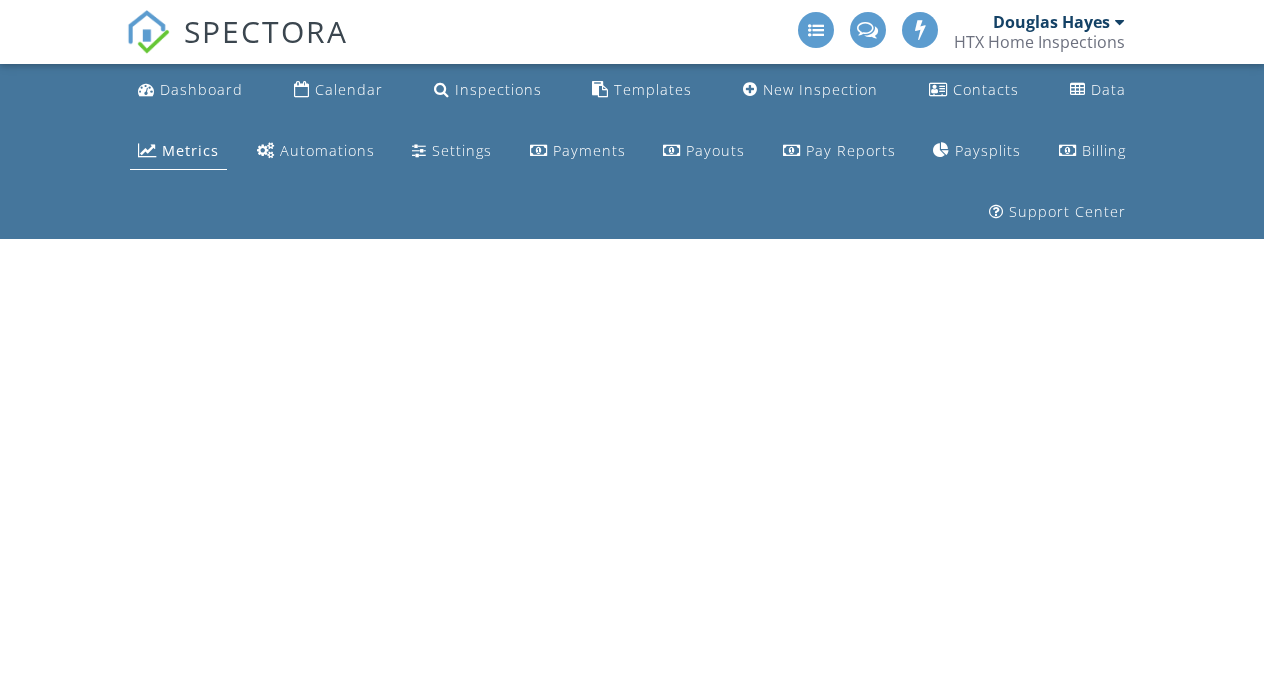 scroll, scrollTop: 0, scrollLeft: 0, axis: both 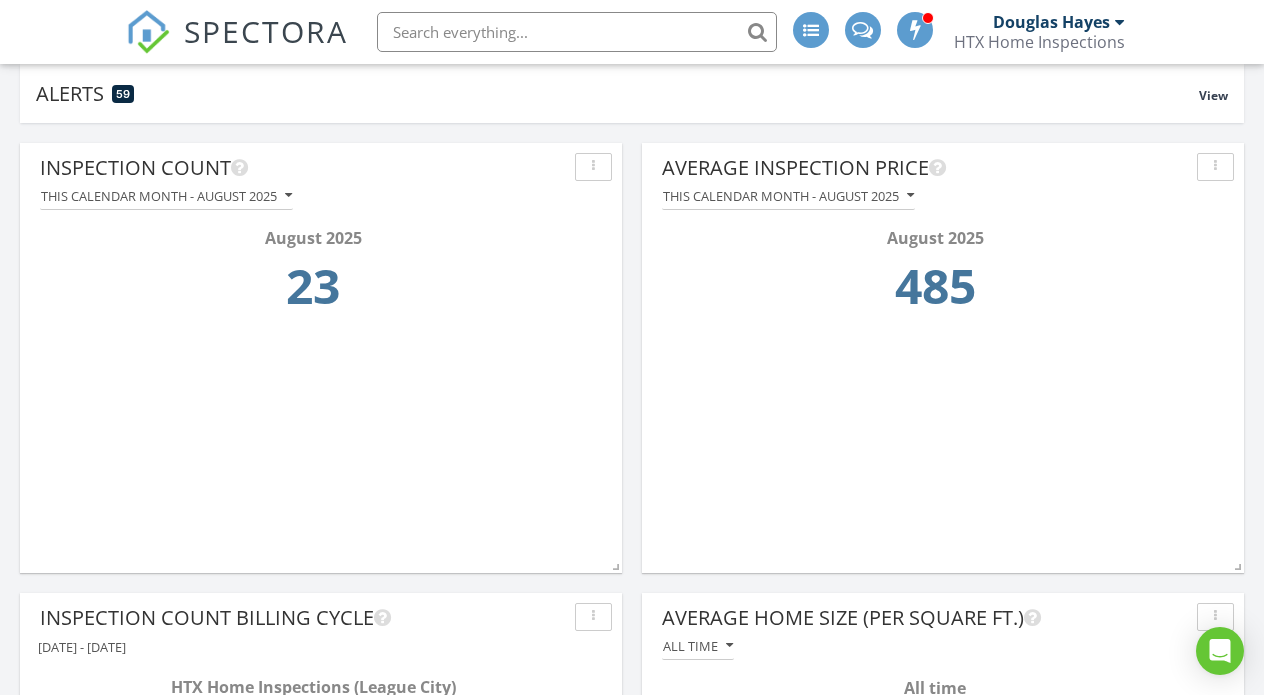 click at bounding box center (1215, 167) 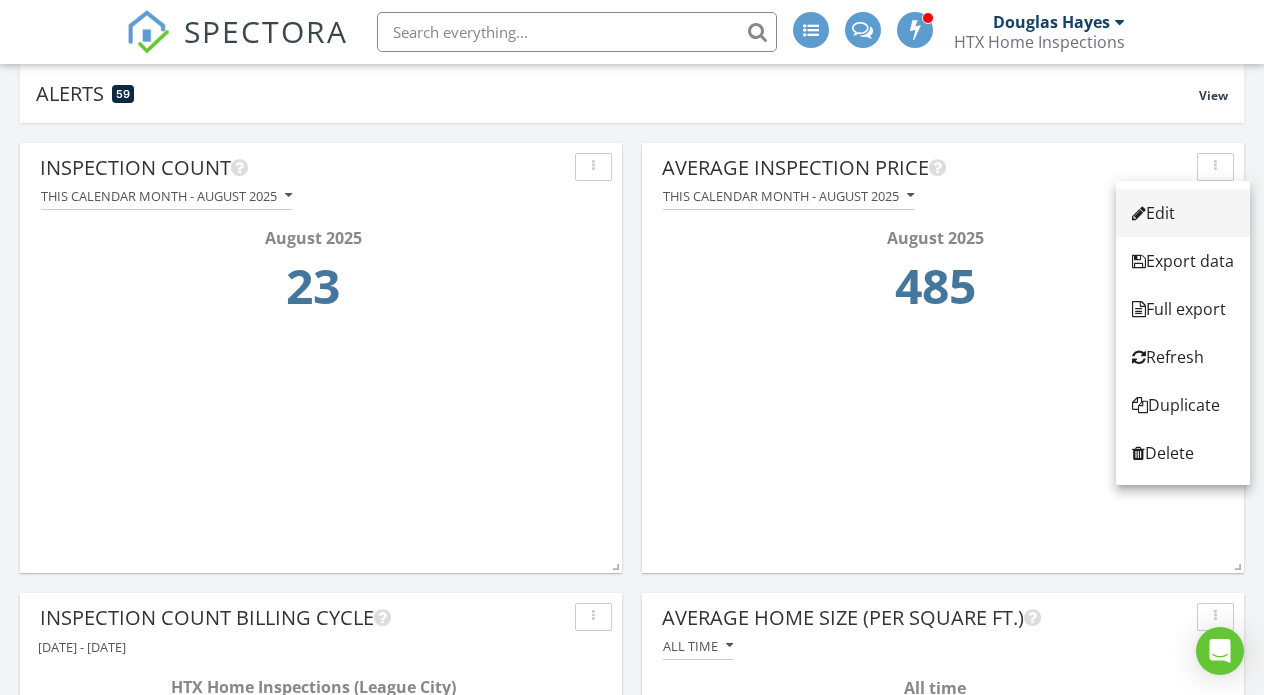 click on "Edit" at bounding box center (1183, 213) 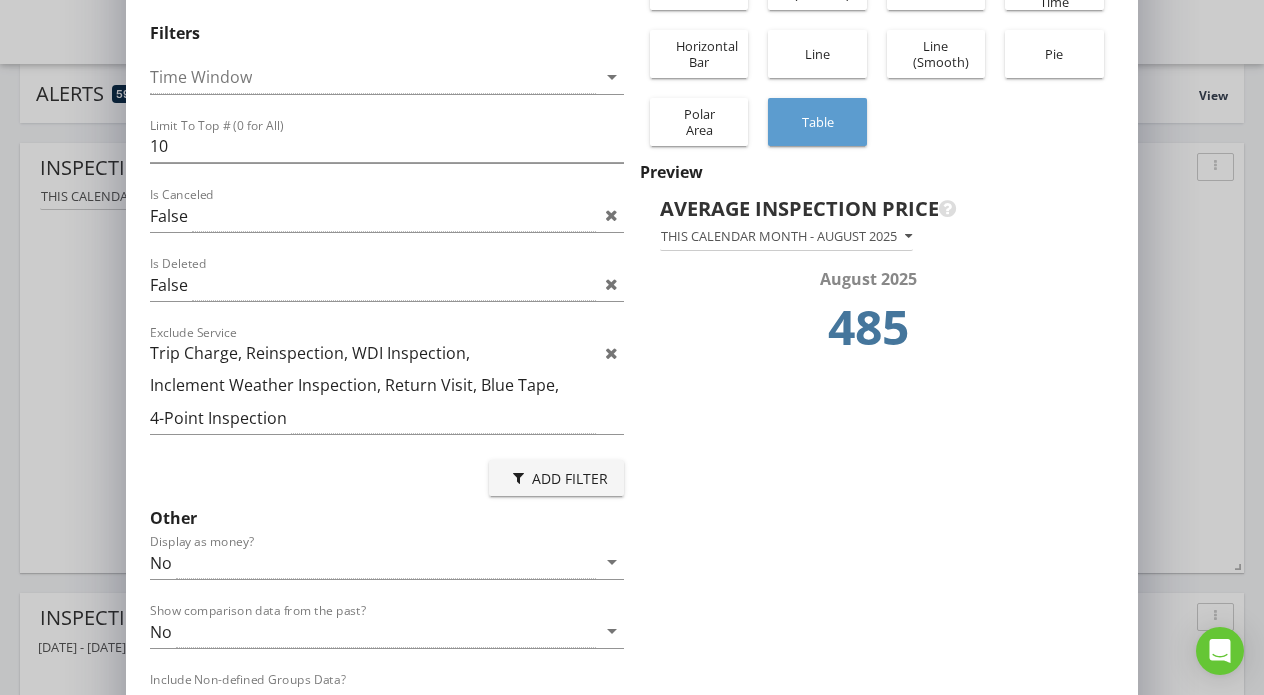 scroll, scrollTop: 298, scrollLeft: 0, axis: vertical 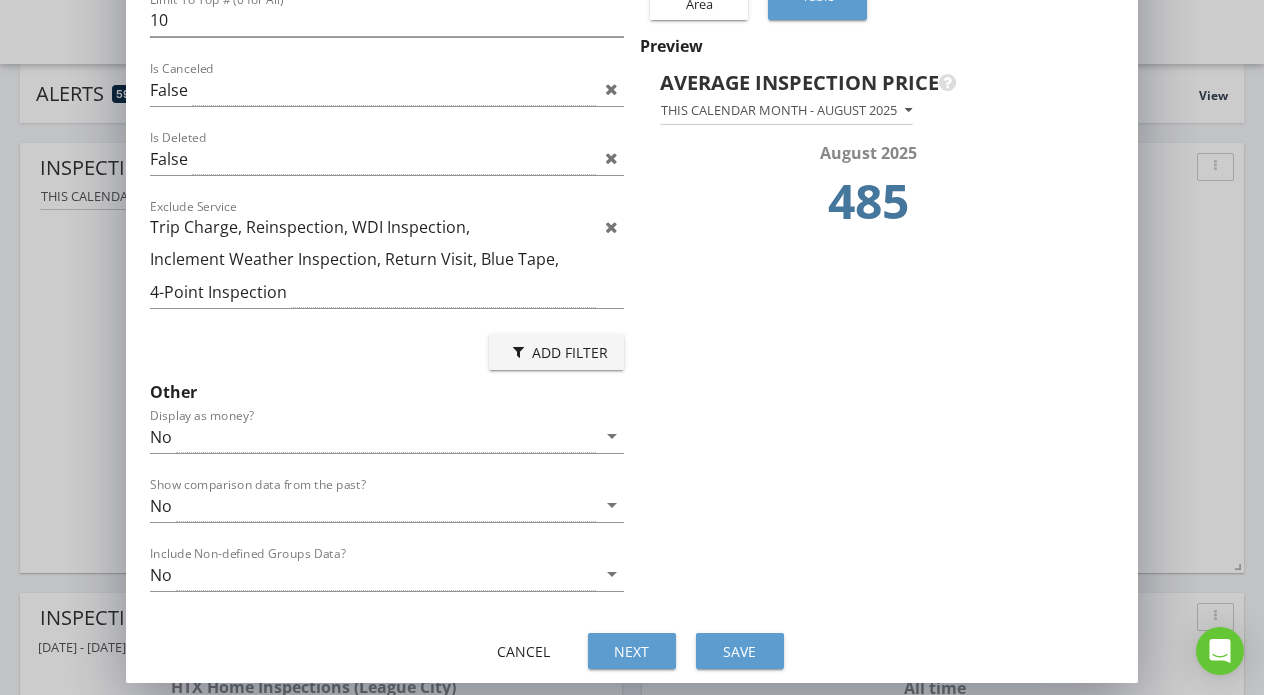 click on "Save" at bounding box center (740, 651) 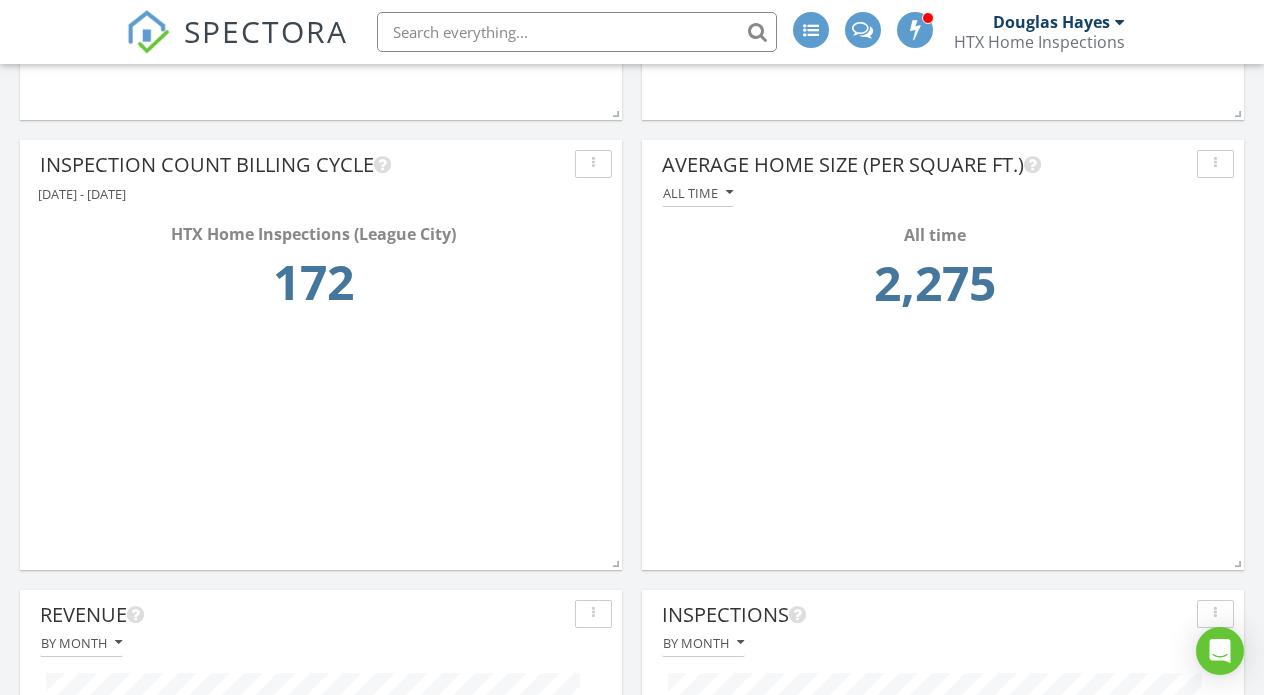 scroll, scrollTop: 713, scrollLeft: 0, axis: vertical 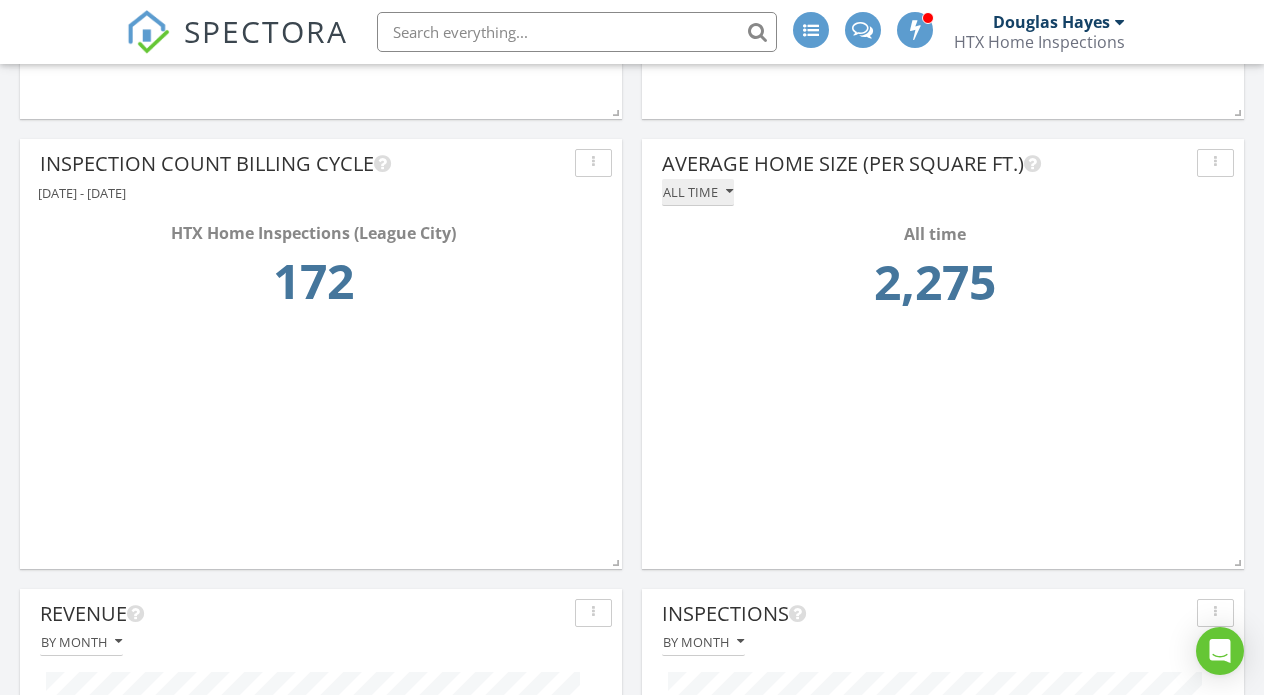click at bounding box center (729, 192) 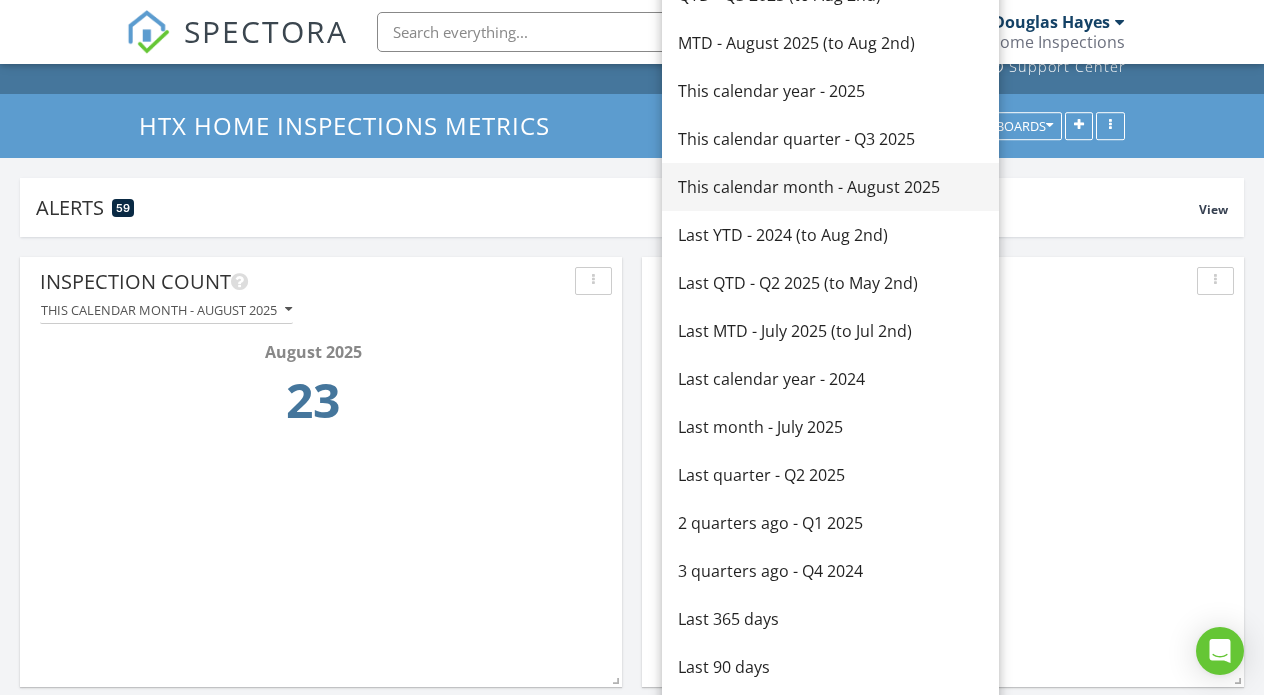 click on "This calendar month - August 2025" at bounding box center [830, 187] 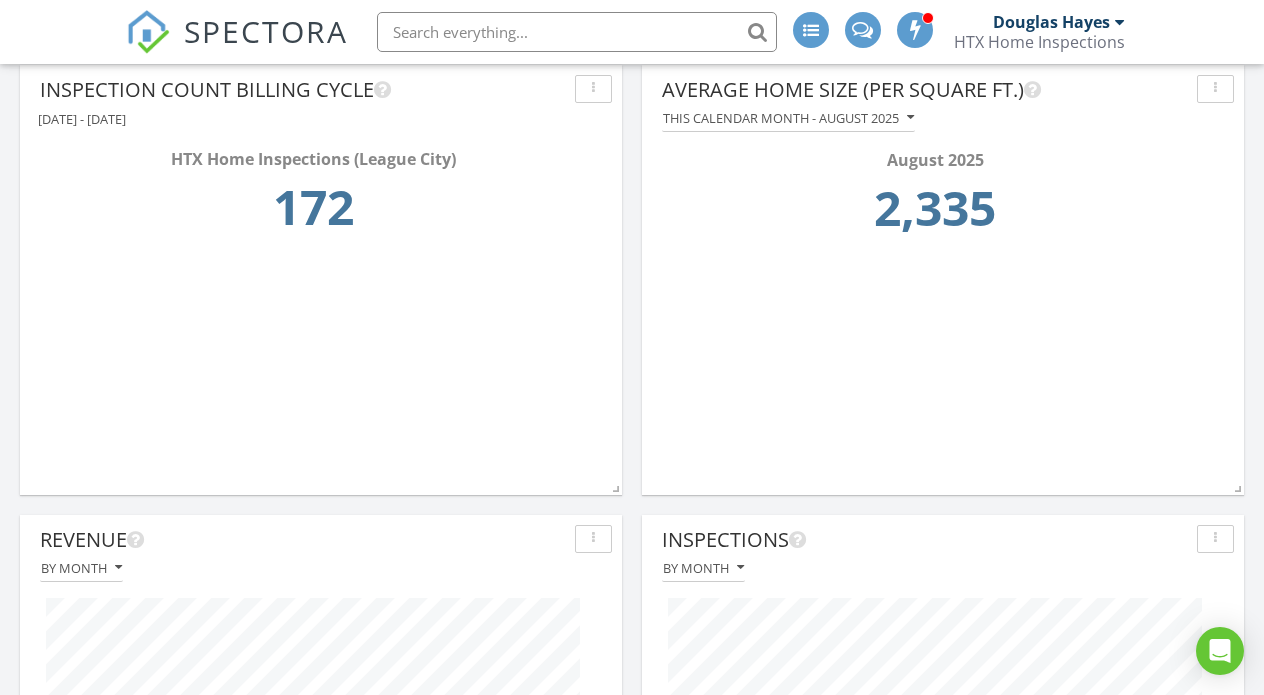 scroll, scrollTop: 0, scrollLeft: 0, axis: both 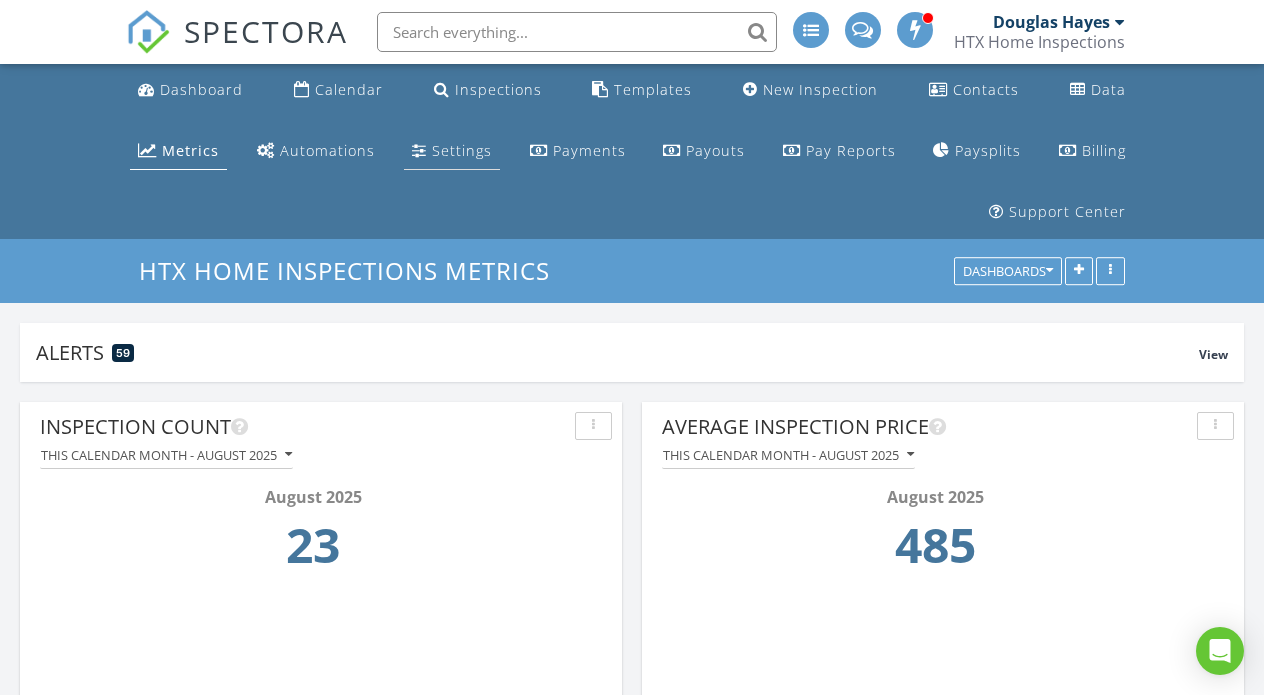 click on "Settings" at bounding box center (462, 150) 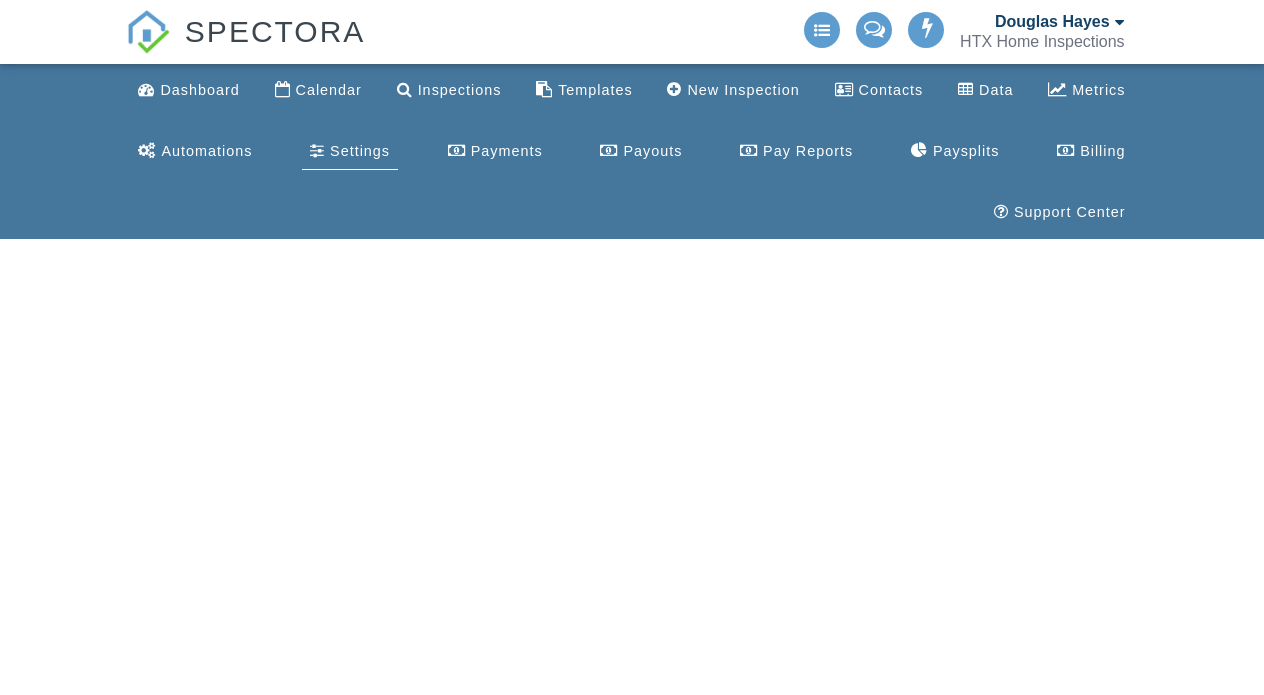 scroll, scrollTop: 0, scrollLeft: 0, axis: both 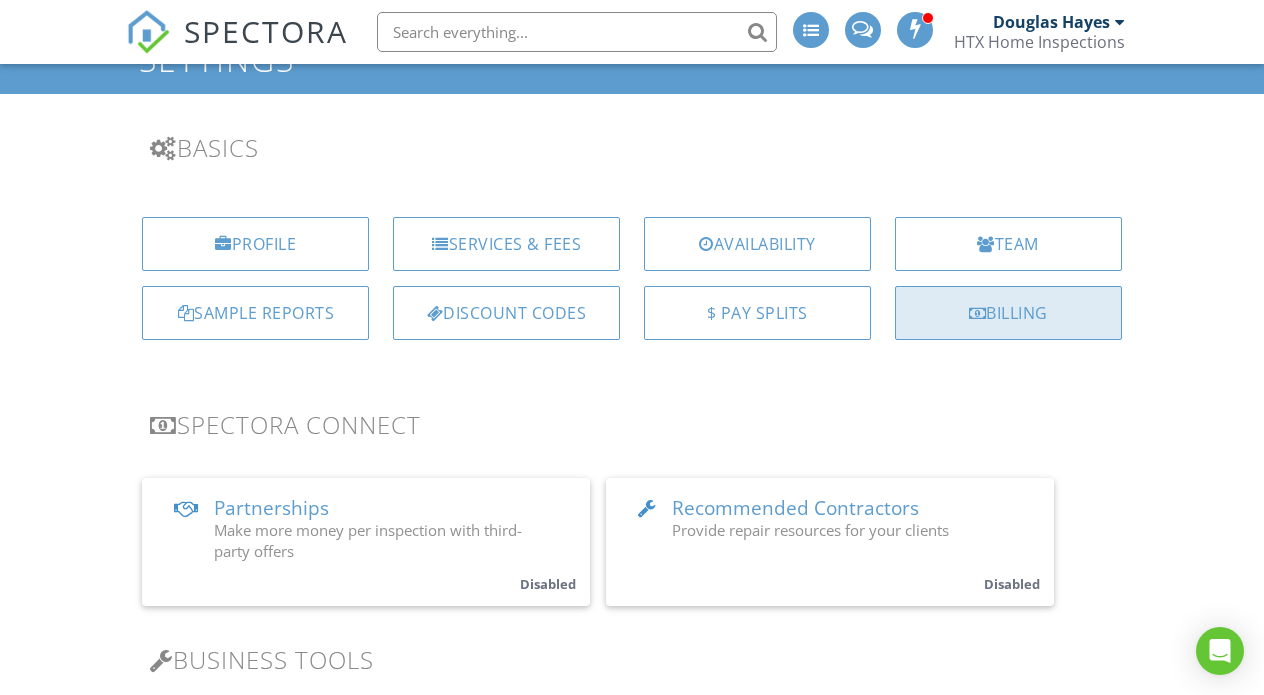 click on "Billing" at bounding box center [1008, 313] 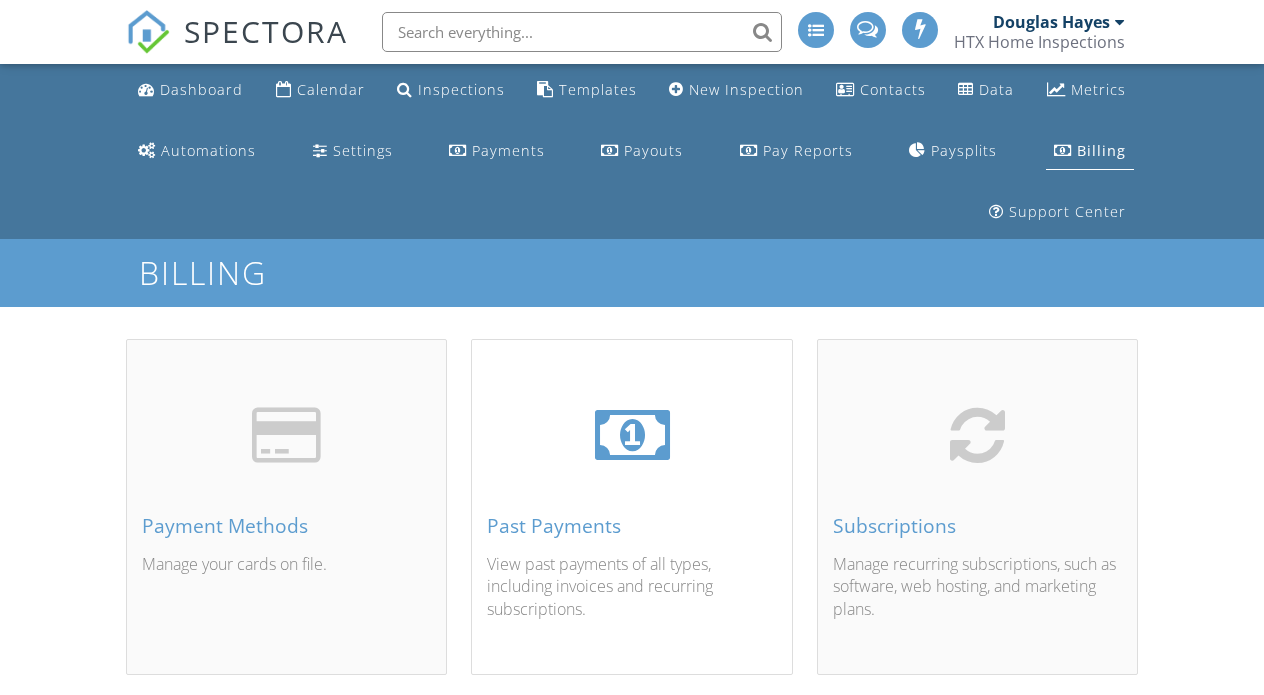 scroll, scrollTop: 0, scrollLeft: 0, axis: both 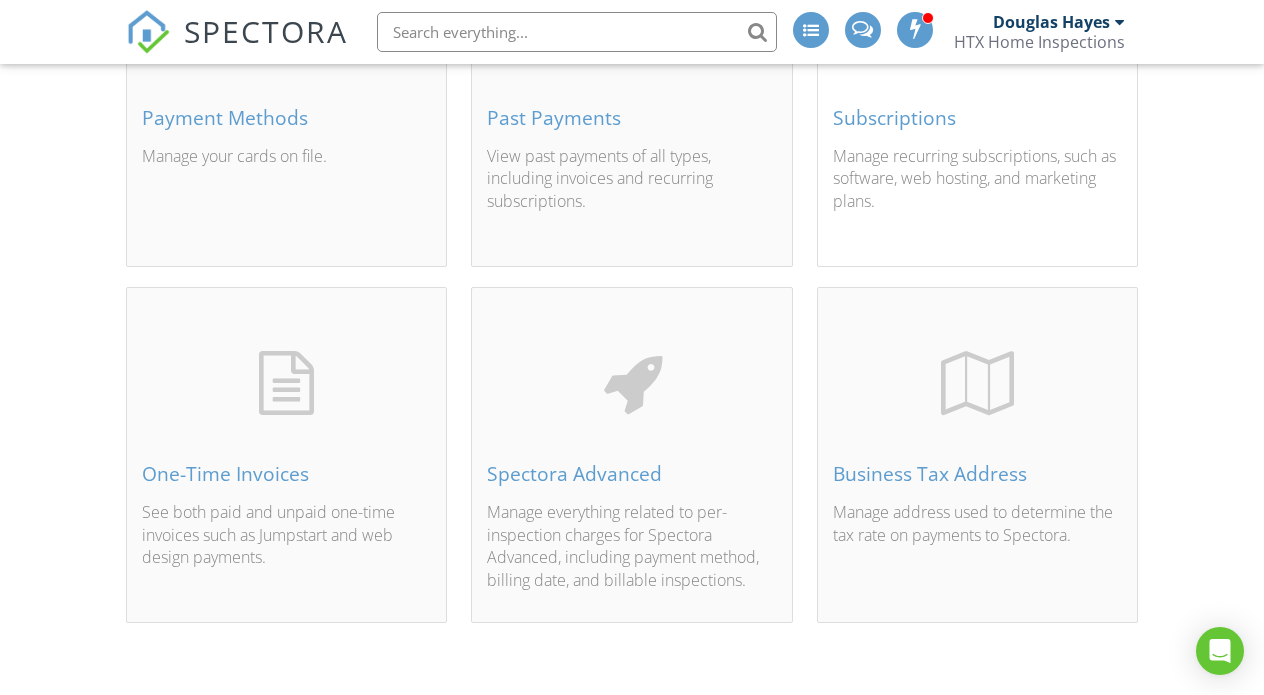 click on "Subscriptions
Manage recurring subscriptions, such as software, web hosting, and marketing plans." at bounding box center (977, 123) 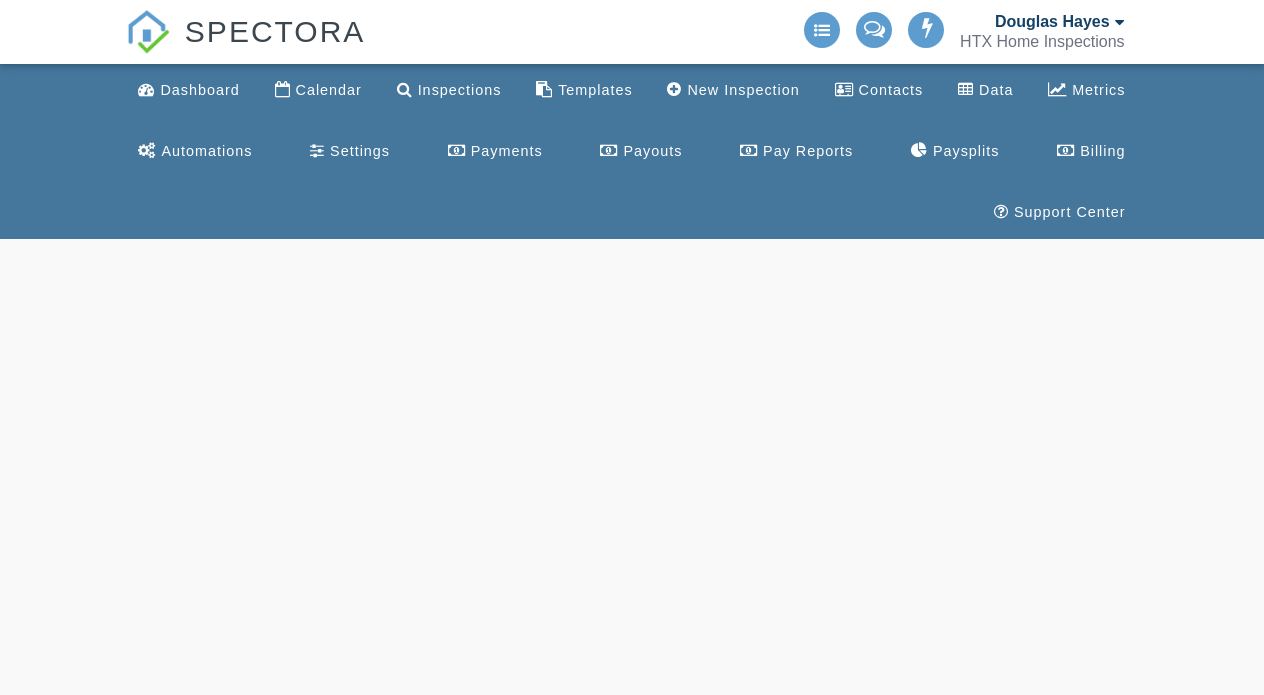 scroll, scrollTop: 0, scrollLeft: 0, axis: both 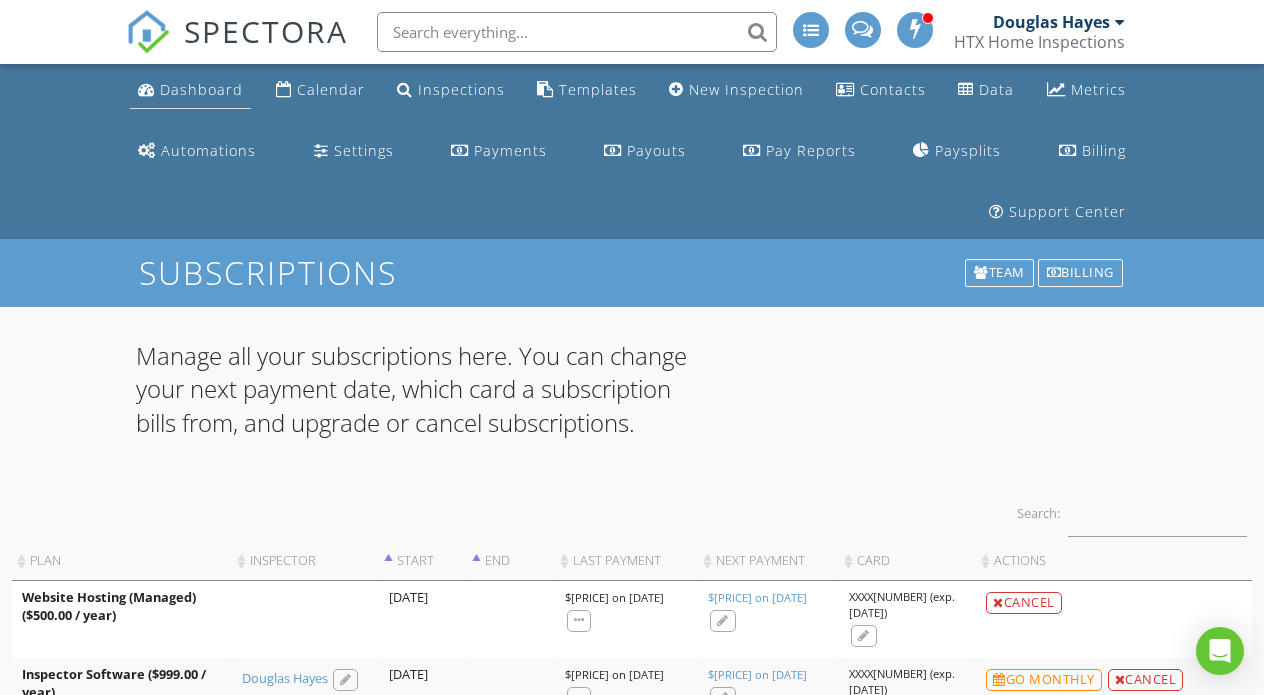 click on "Dashboard" at bounding box center [201, 89] 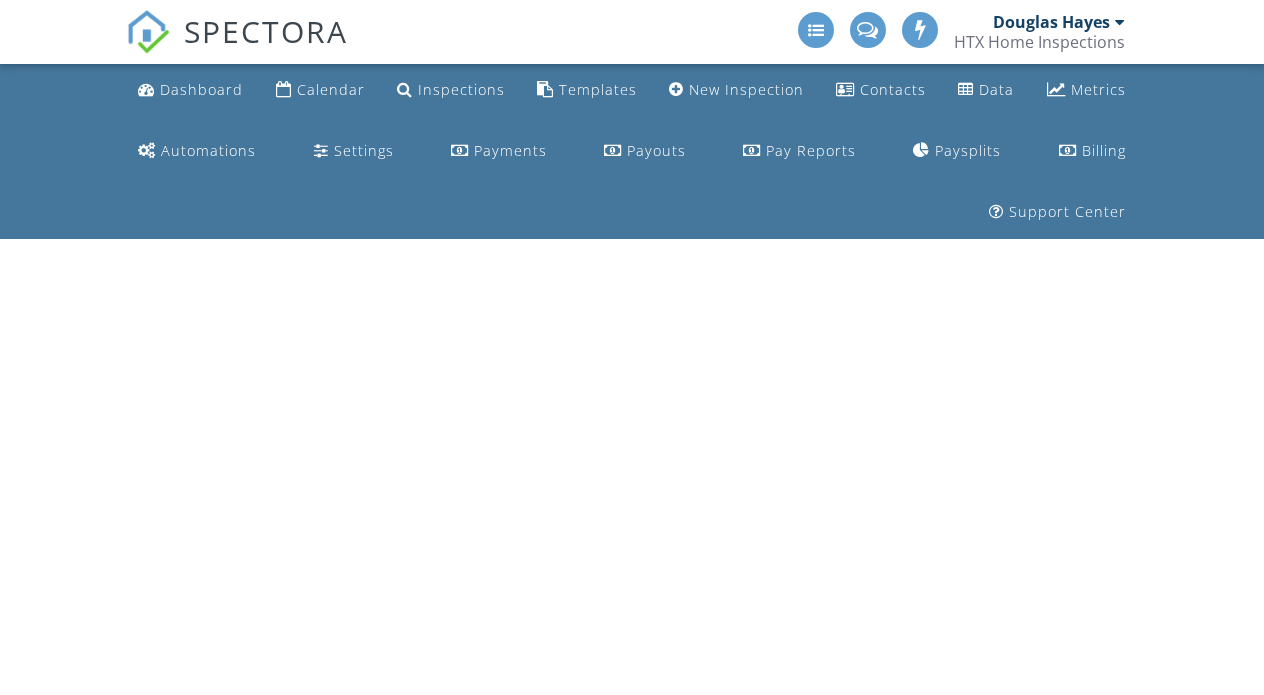 scroll, scrollTop: 0, scrollLeft: 0, axis: both 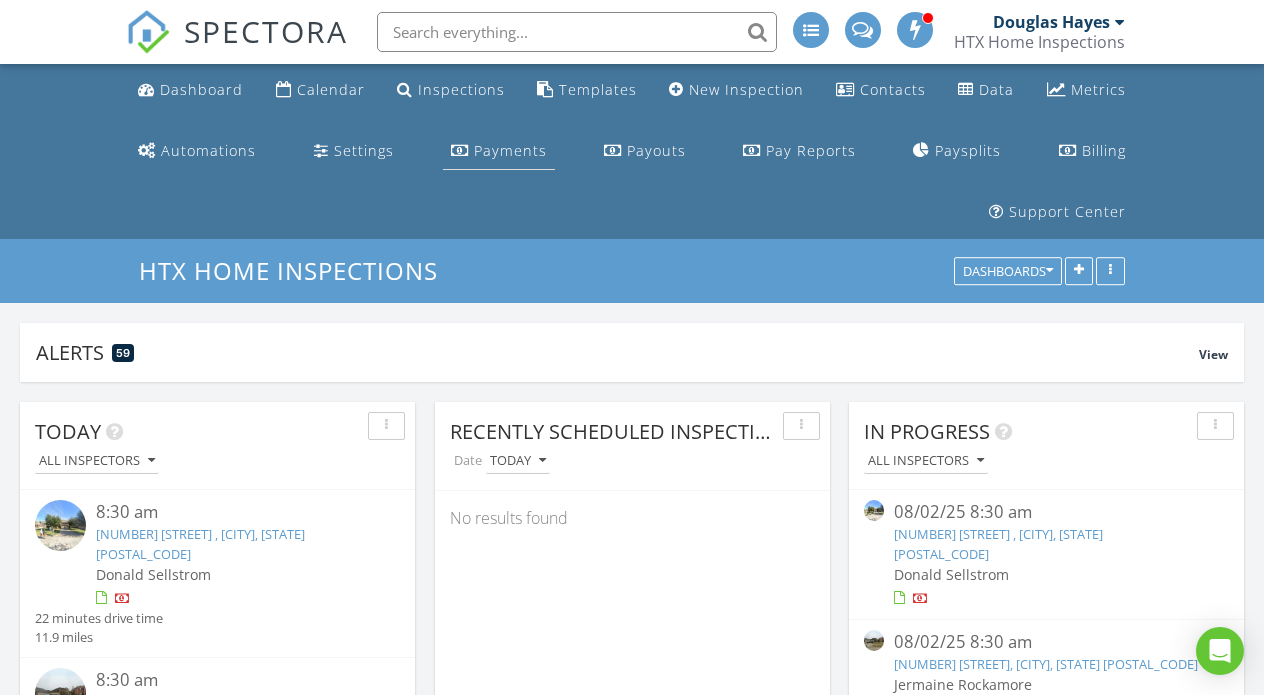 click on "Payments" at bounding box center (510, 150) 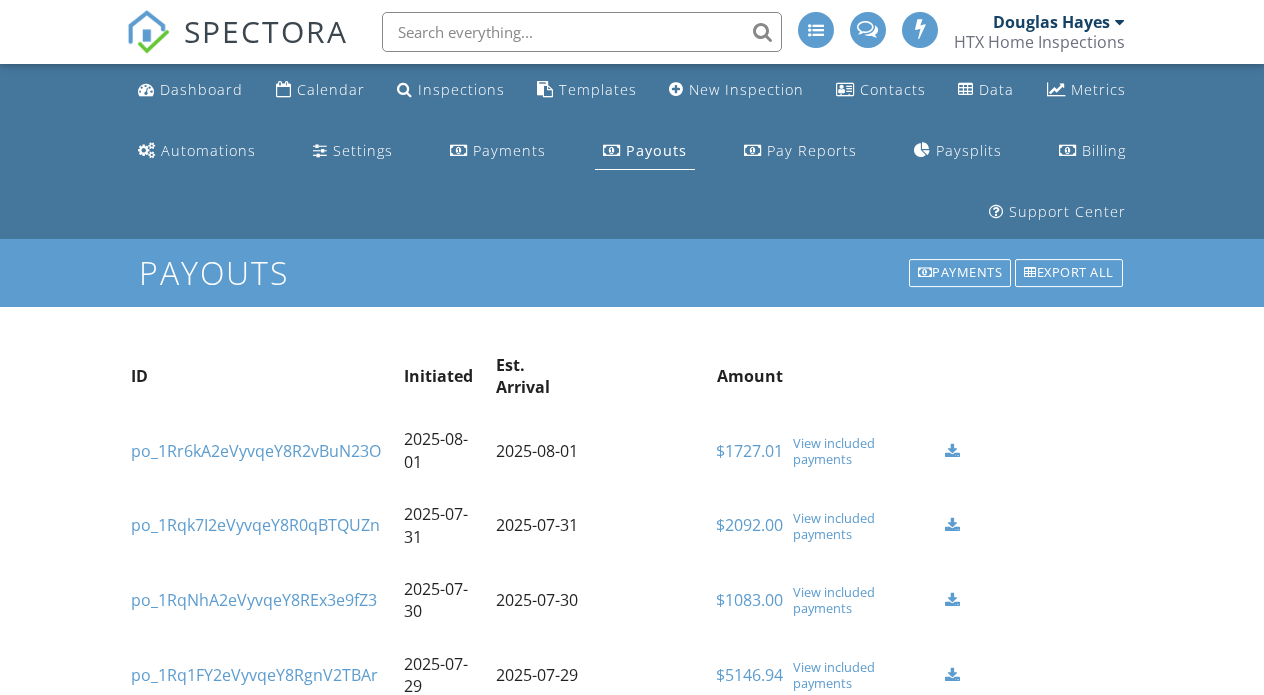 scroll, scrollTop: 0, scrollLeft: 0, axis: both 